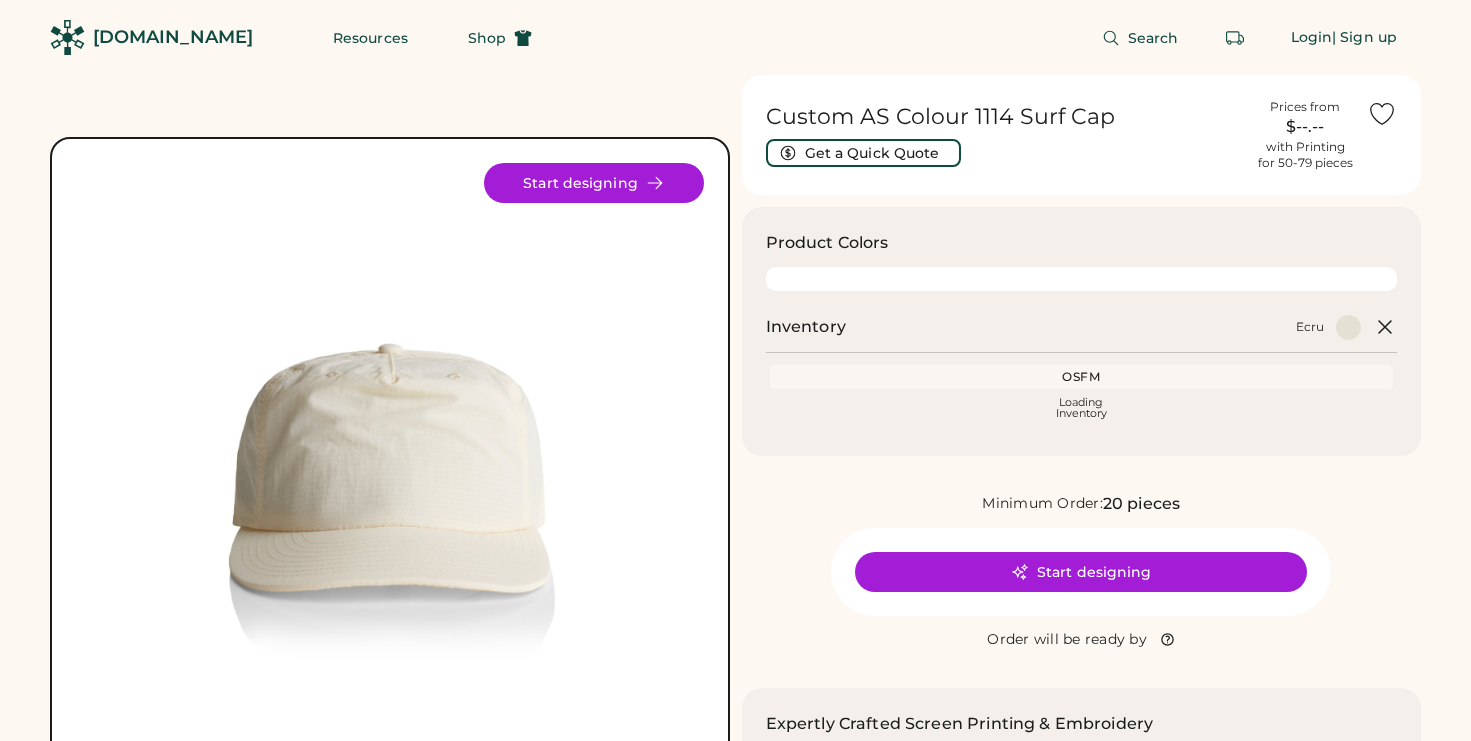 scroll, scrollTop: 0, scrollLeft: 0, axis: both 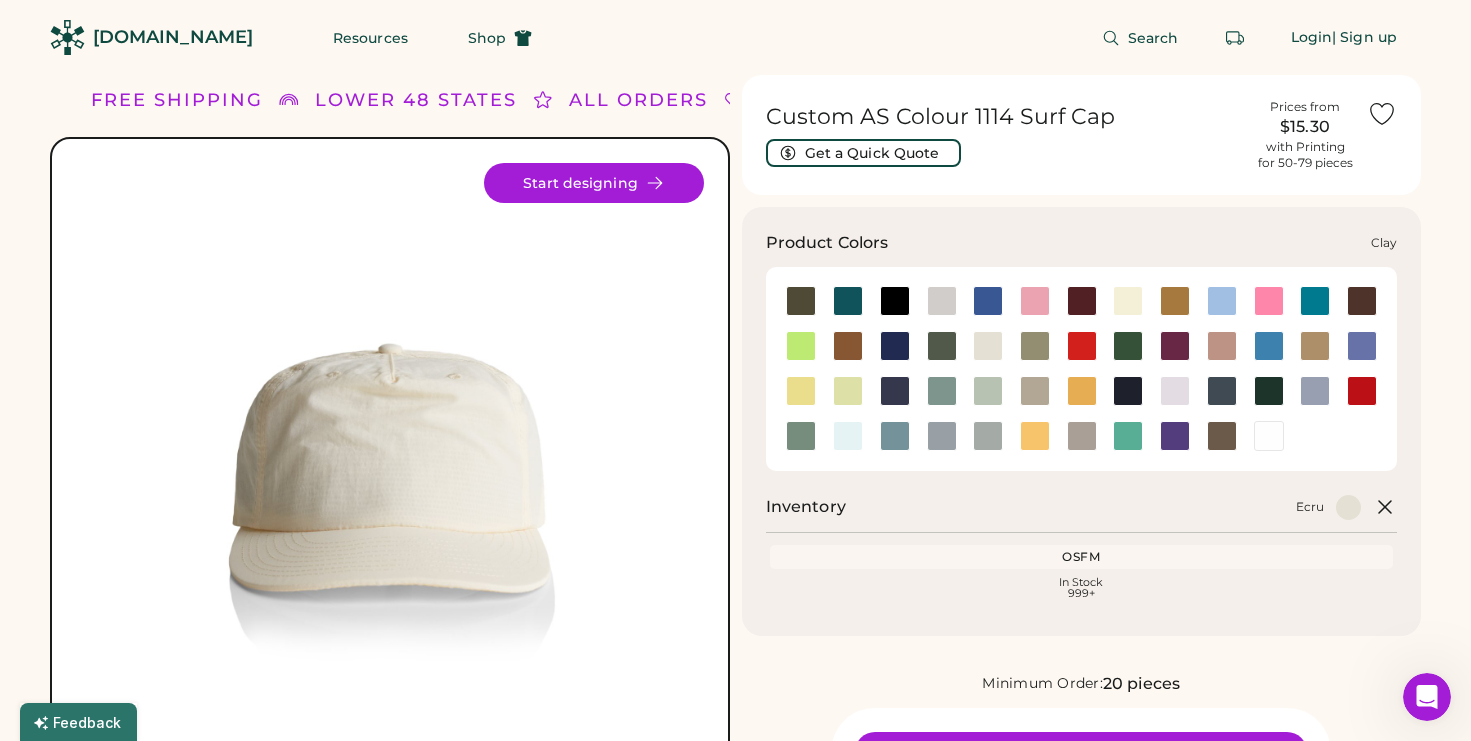 click at bounding box center [848, 346] 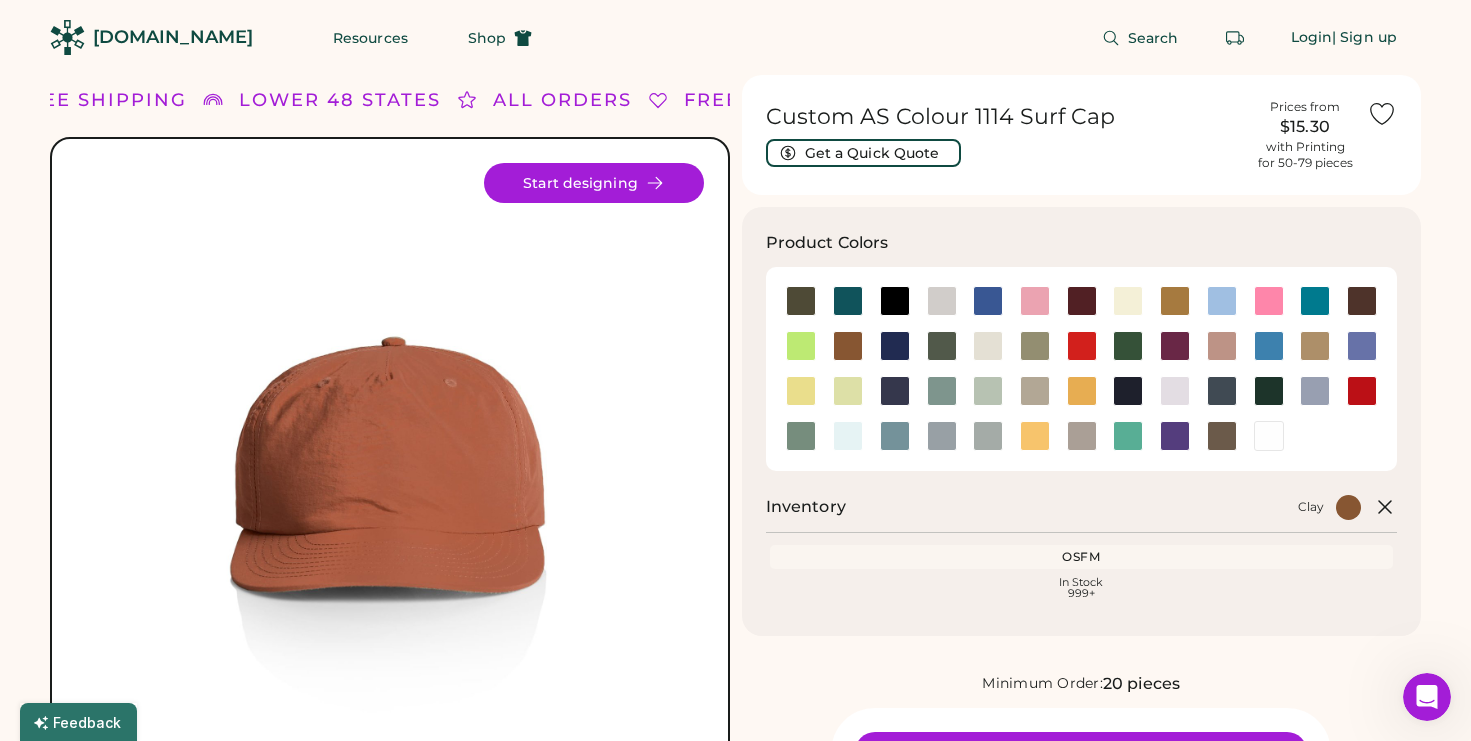 click on "[DOMAIN_NAME]" at bounding box center [173, 37] 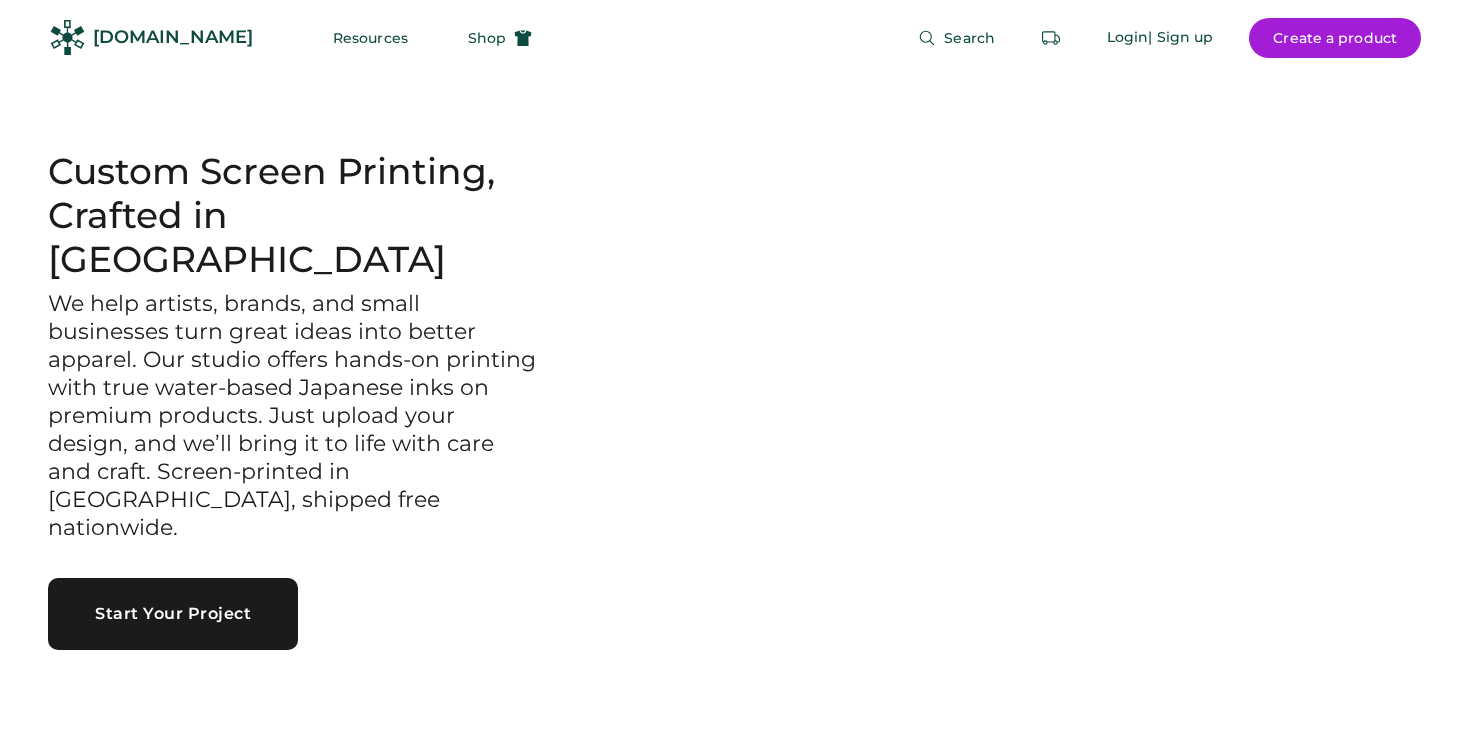 scroll, scrollTop: 0, scrollLeft: 0, axis: both 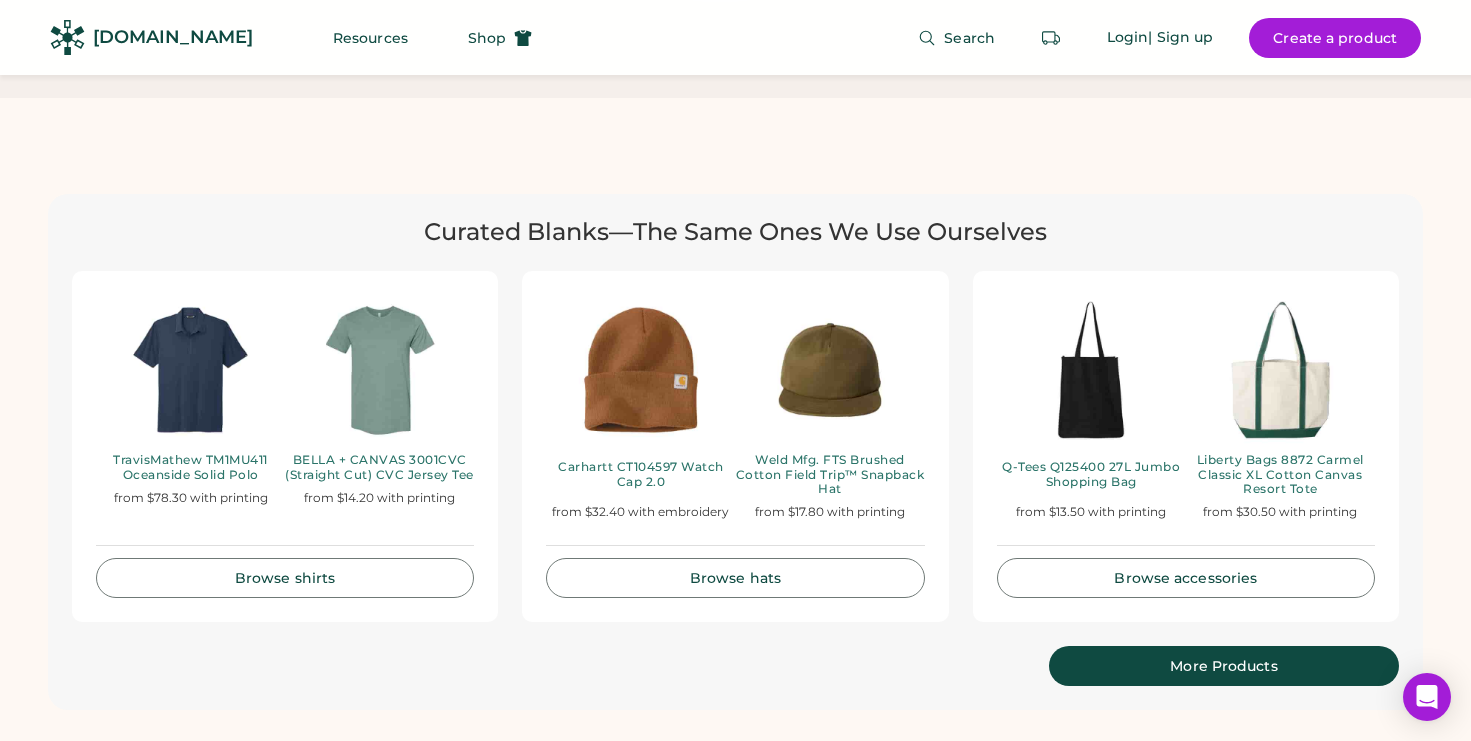 click on "Browse hats" at bounding box center (735, 578) 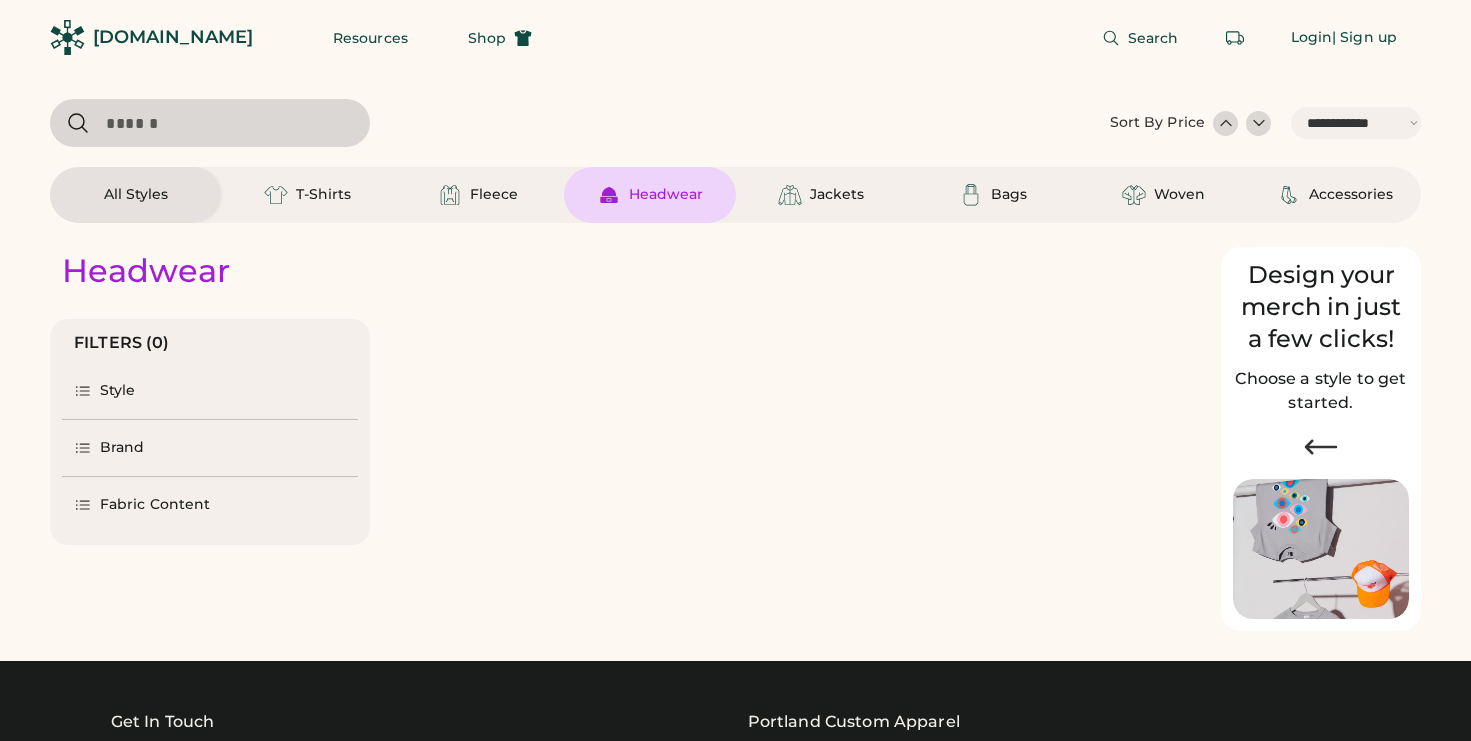select on "*****" 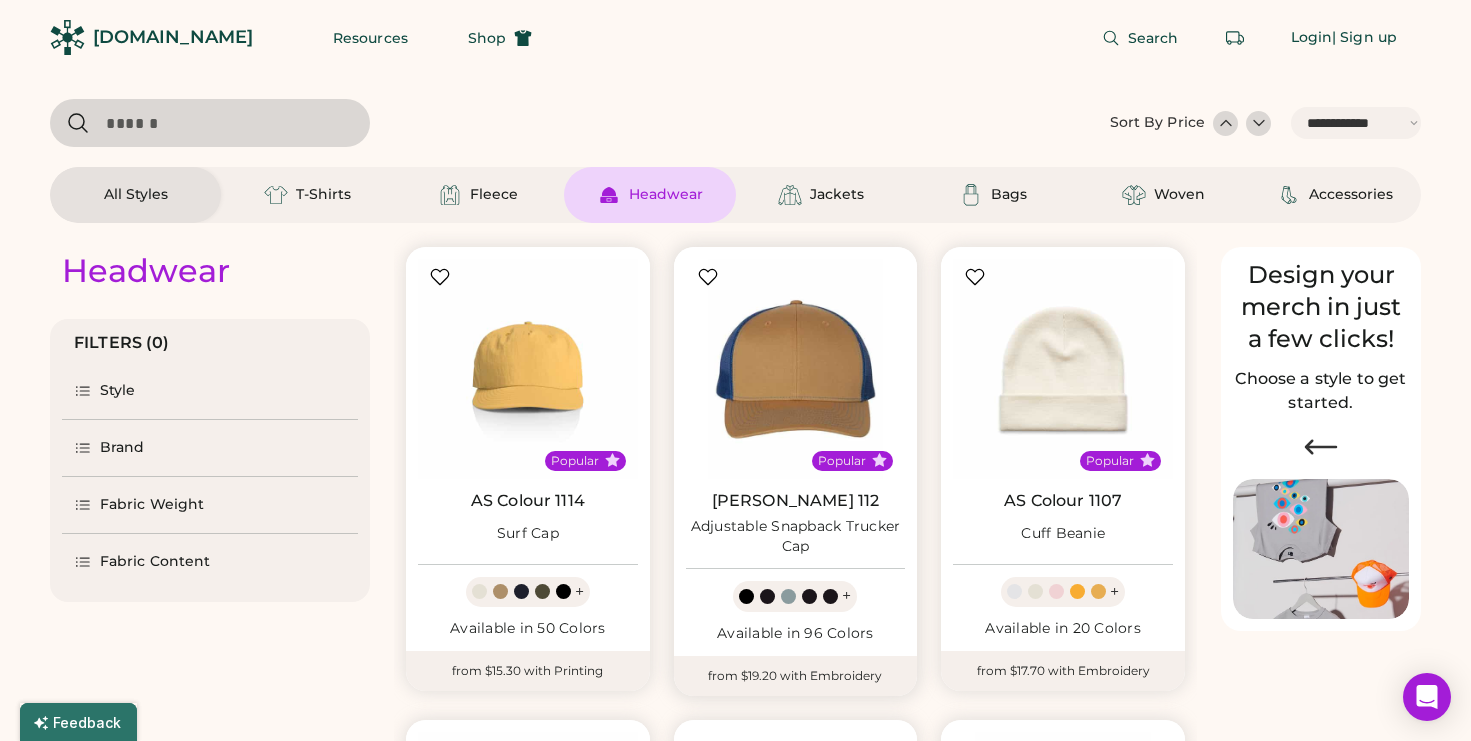 scroll, scrollTop: 165, scrollLeft: 0, axis: vertical 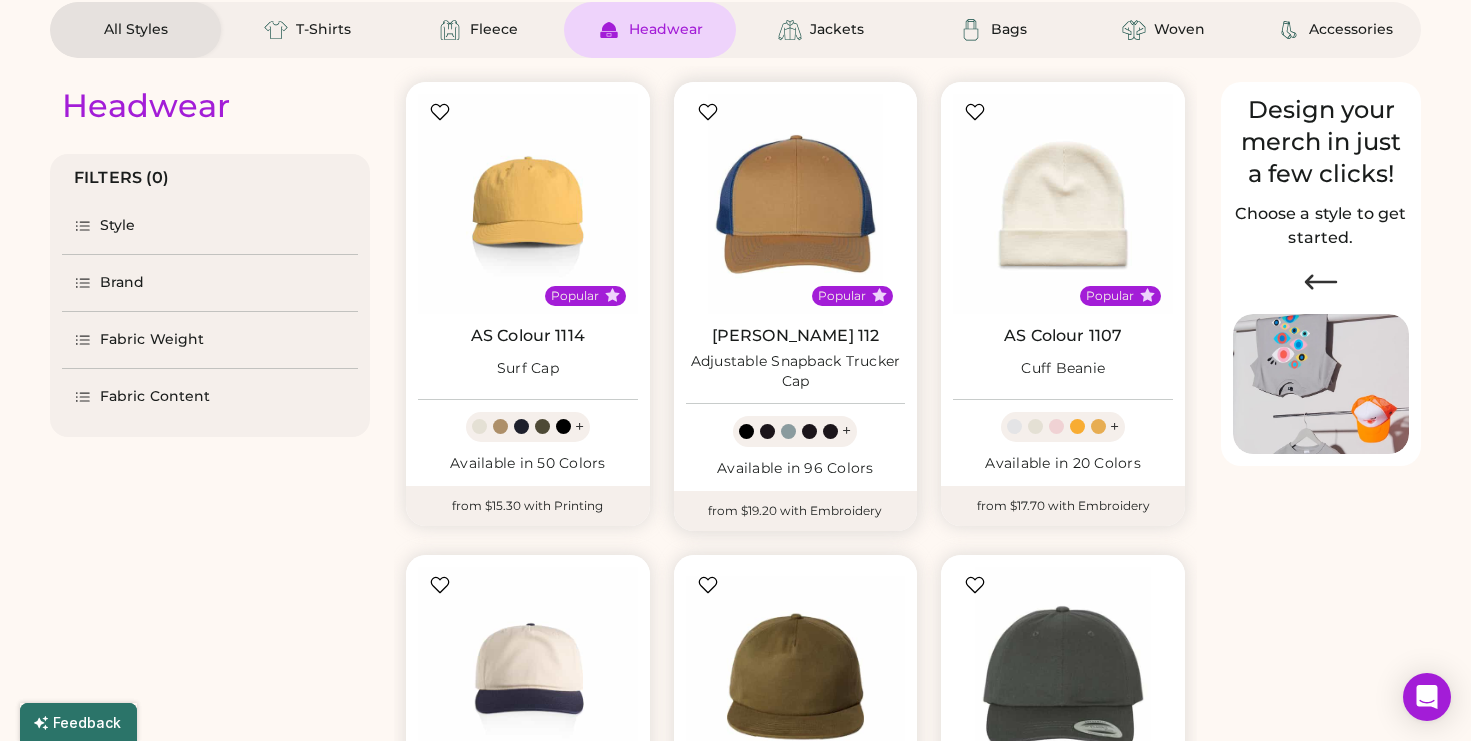 select on "*****" 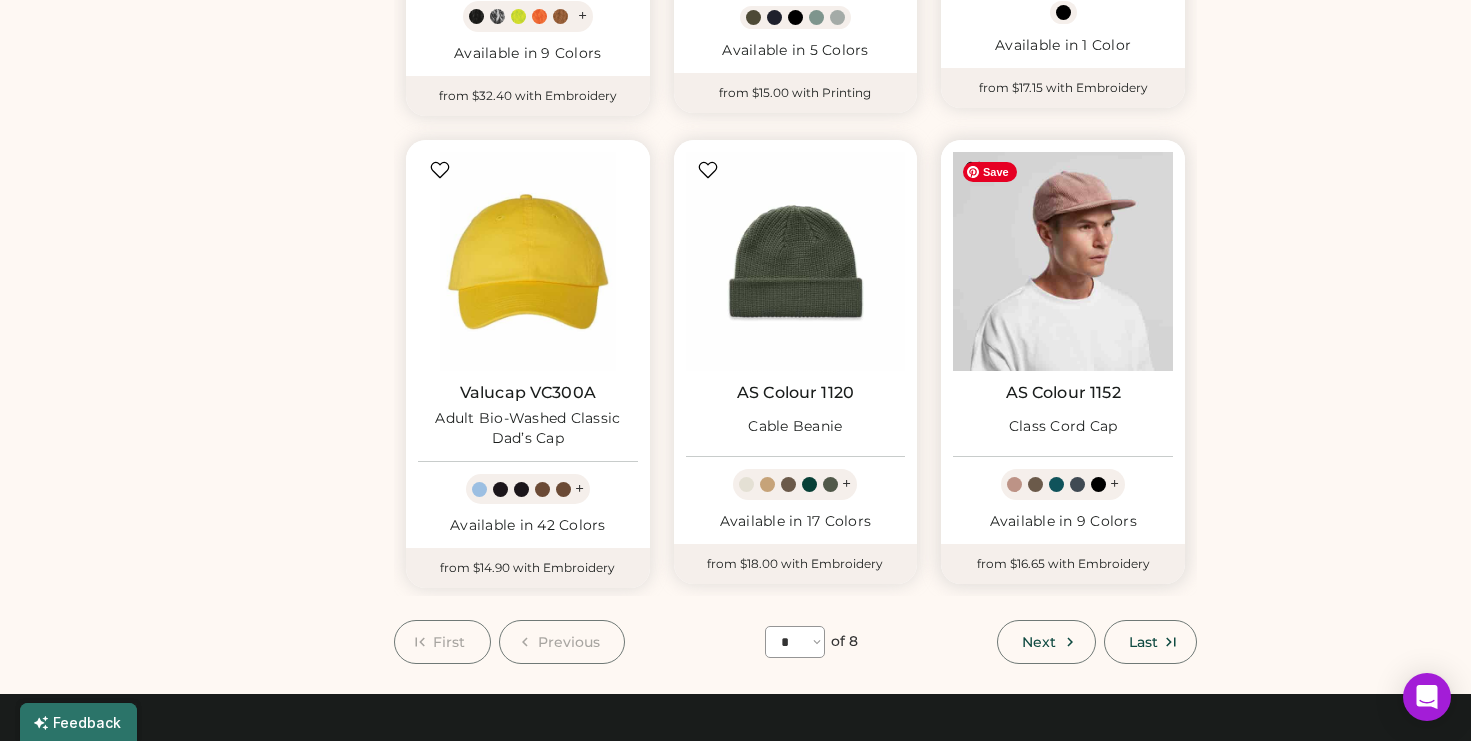 scroll, scrollTop: 1545, scrollLeft: 0, axis: vertical 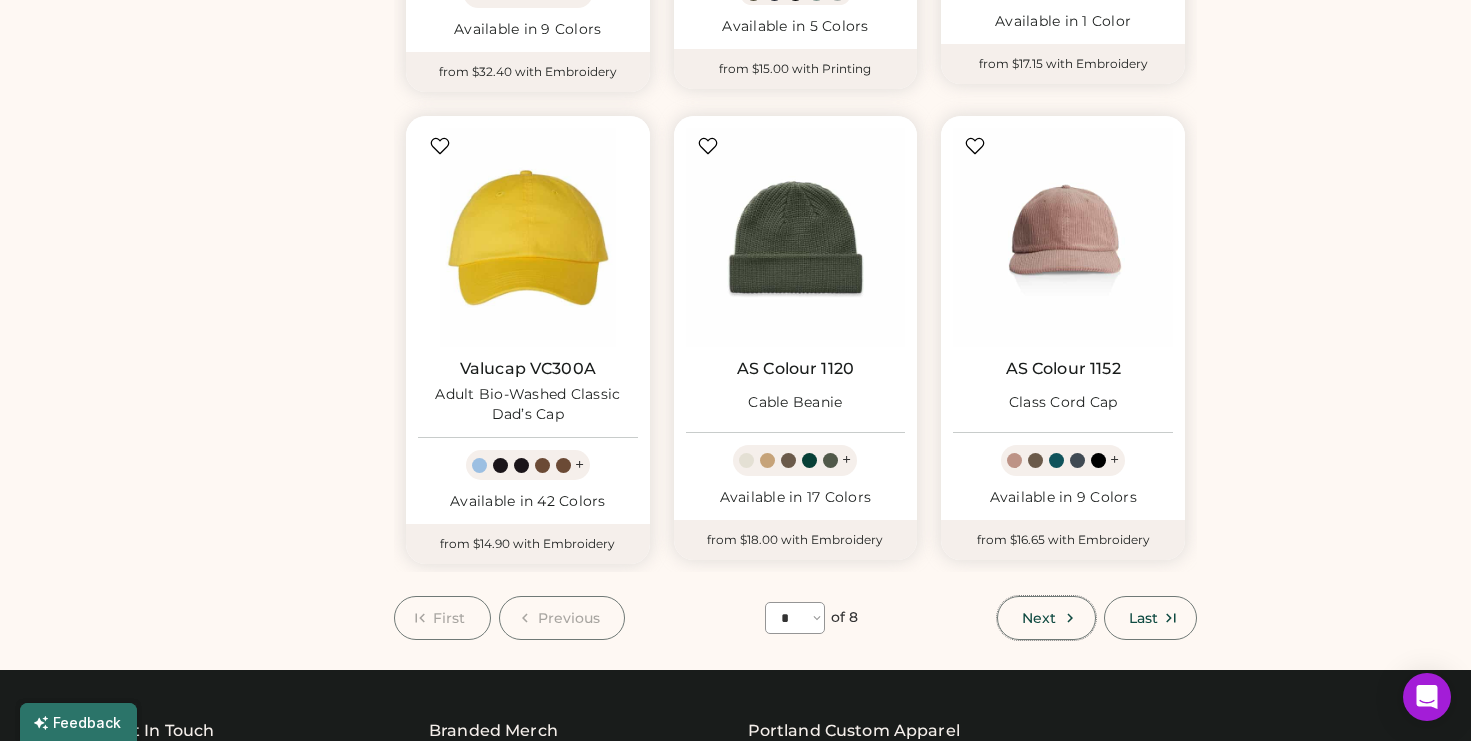 click 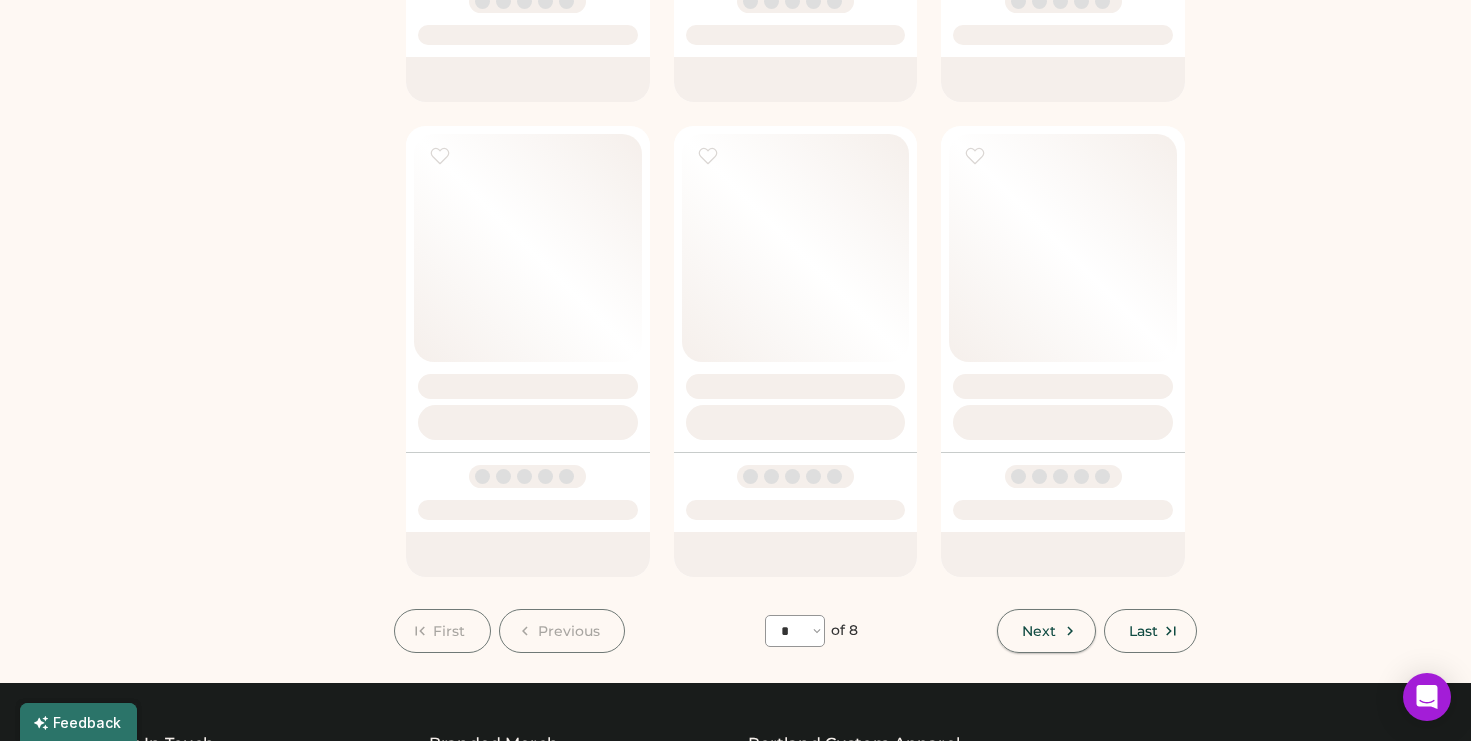 select on "*" 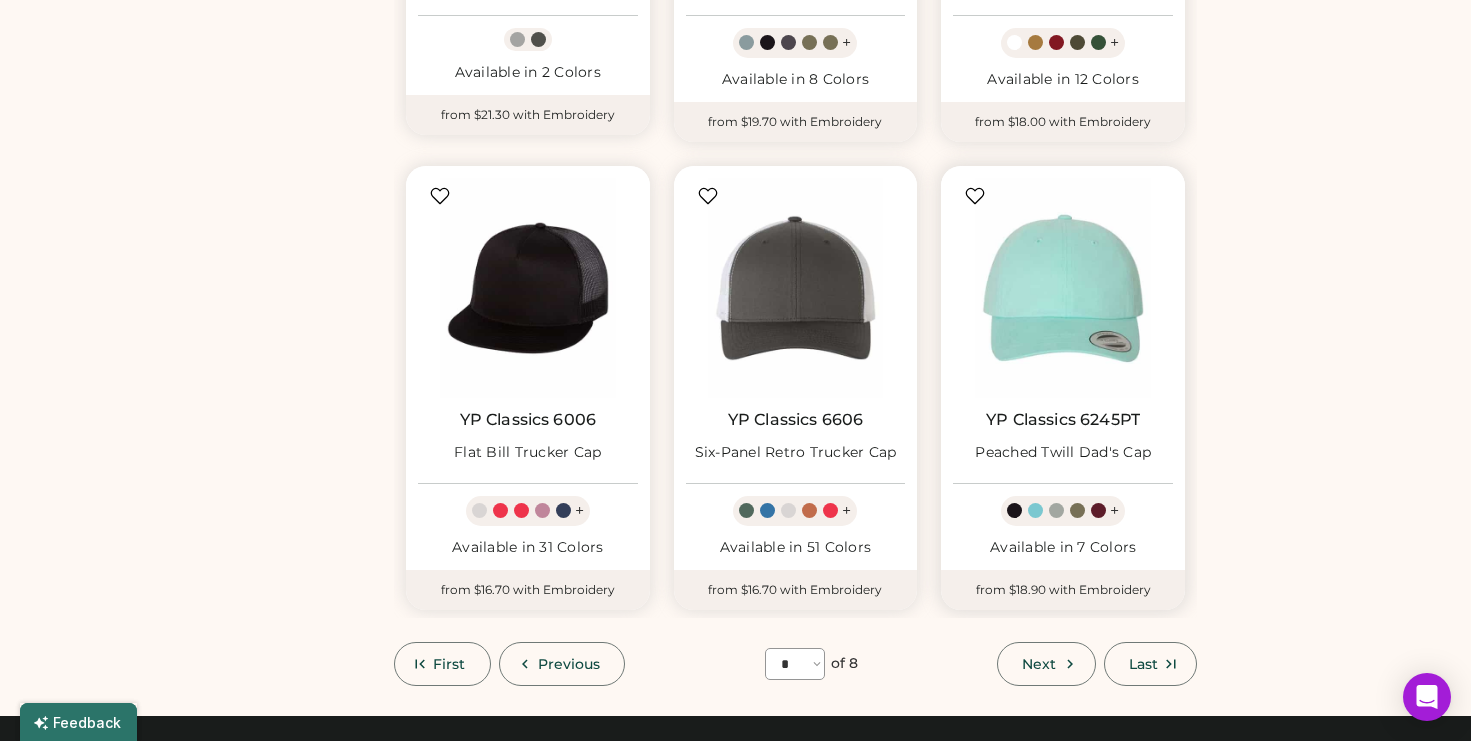 scroll, scrollTop: 1488, scrollLeft: 0, axis: vertical 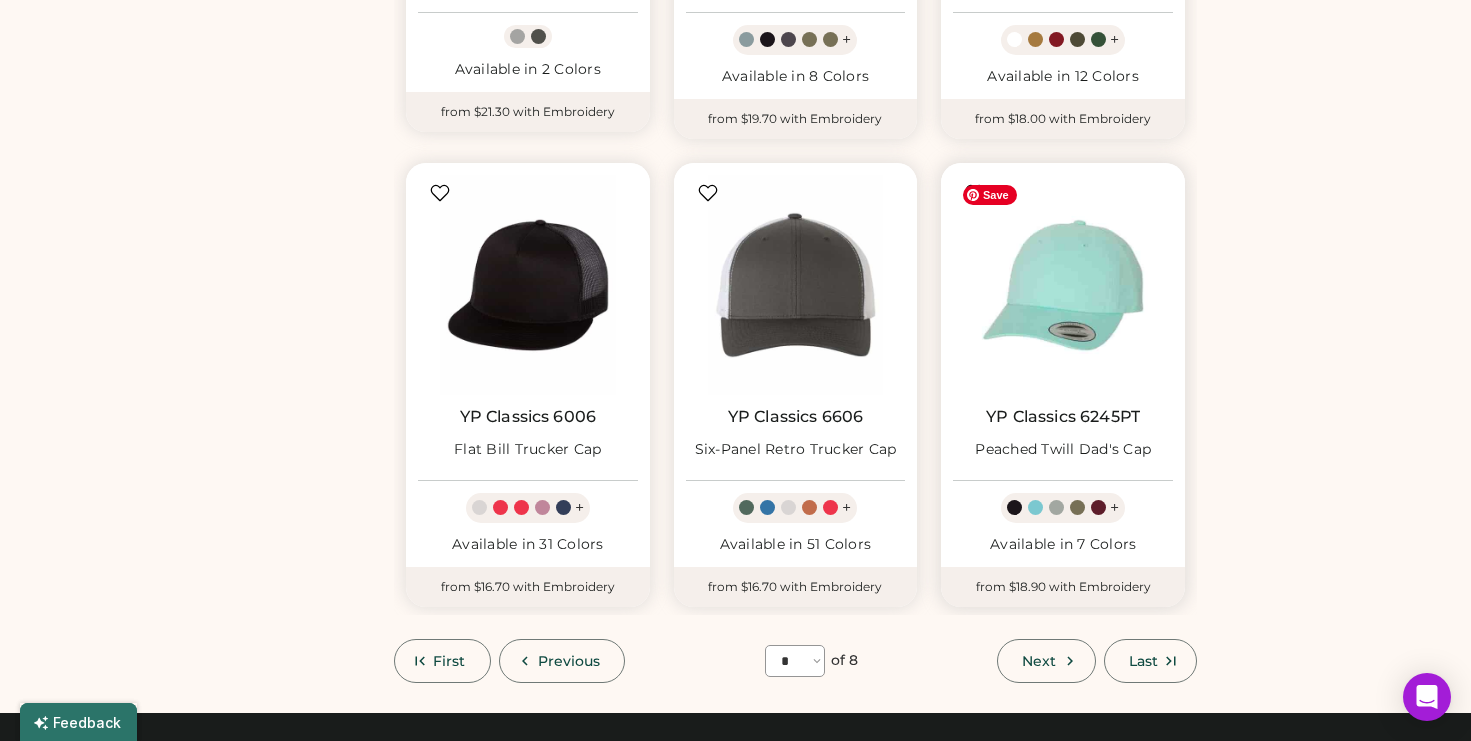 click at bounding box center [1063, 285] 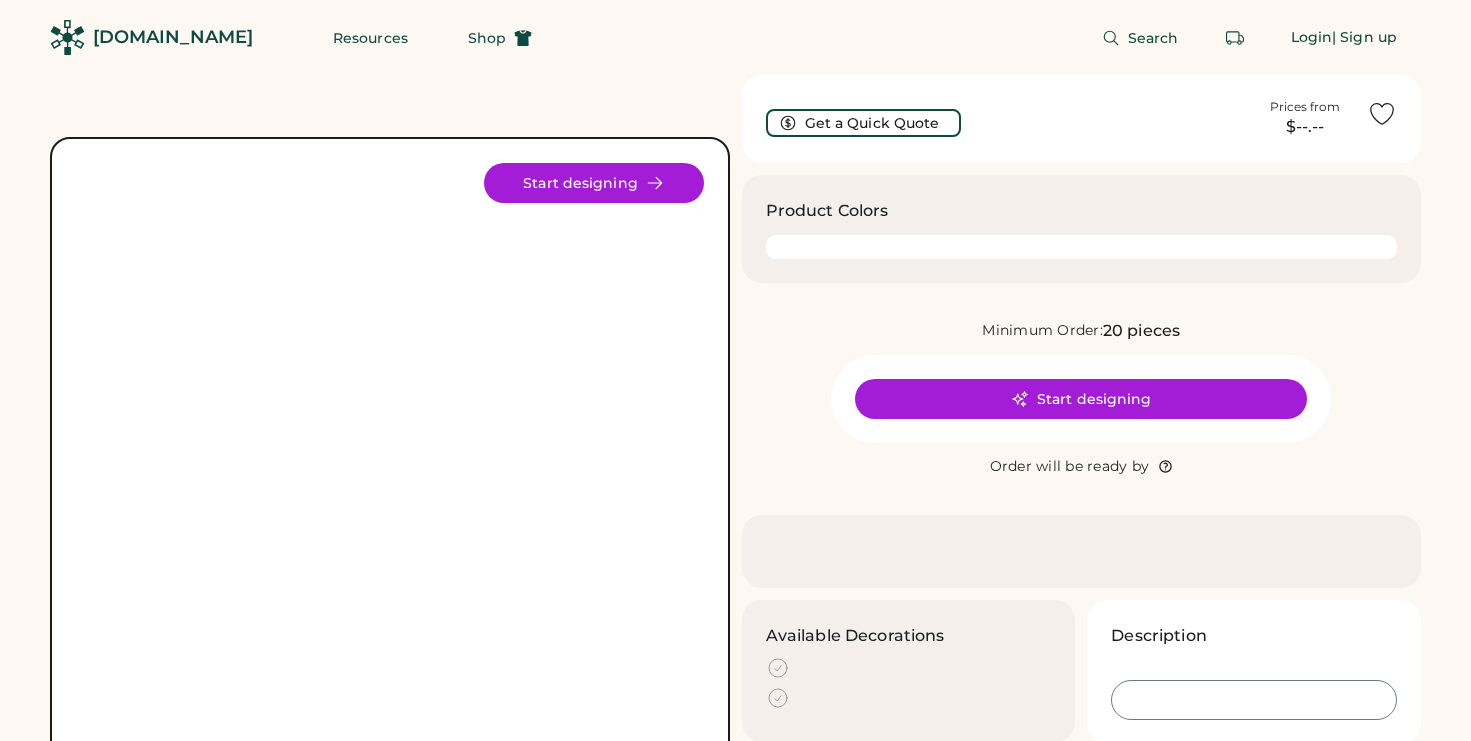 scroll, scrollTop: 0, scrollLeft: 0, axis: both 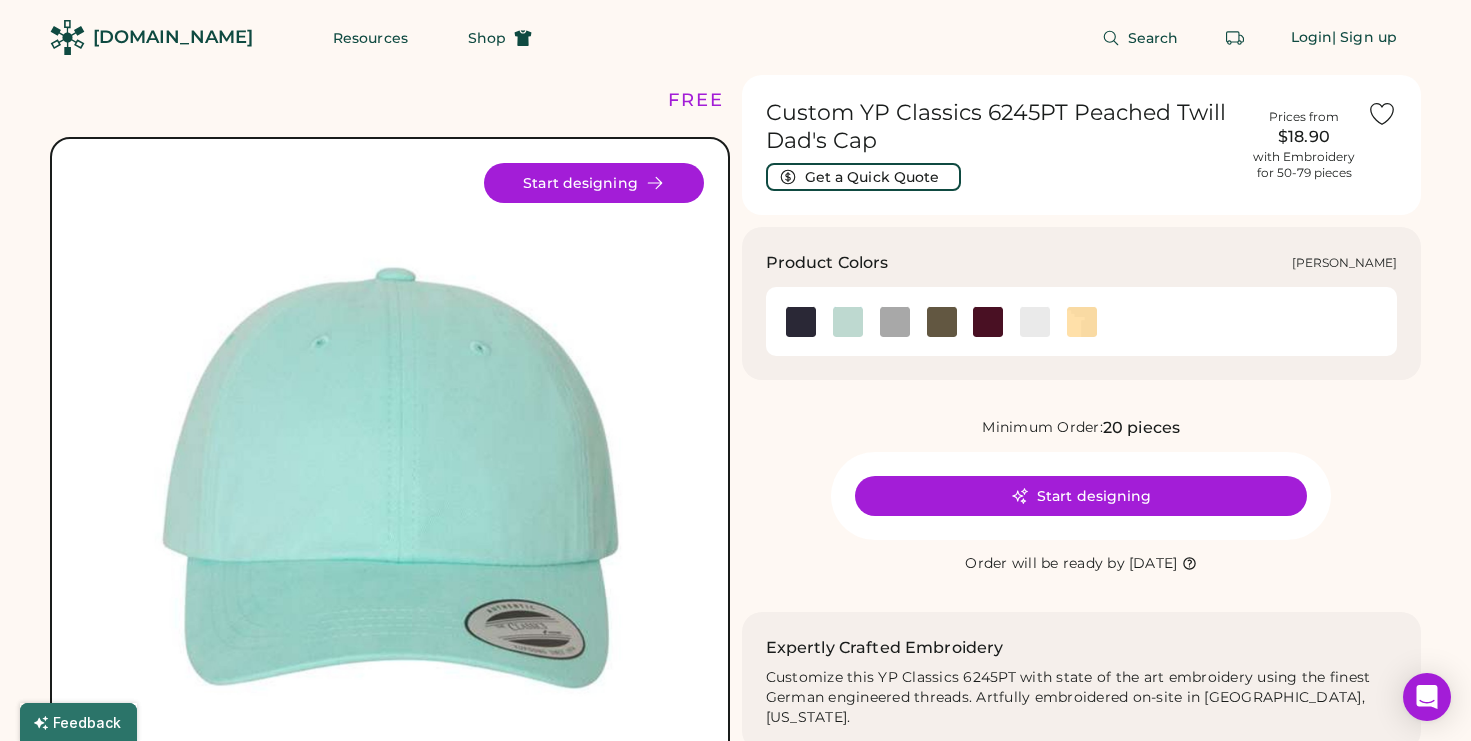click 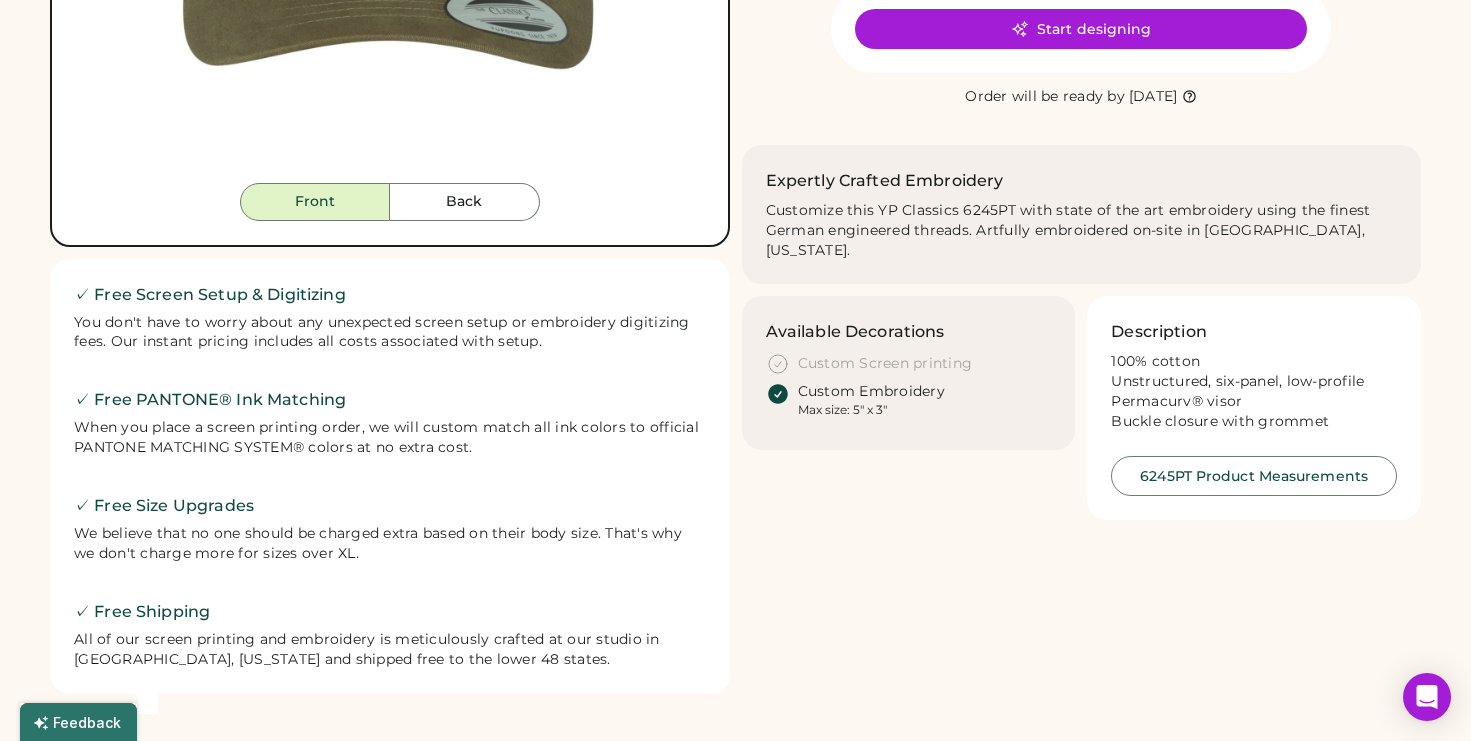 scroll, scrollTop: 0, scrollLeft: 0, axis: both 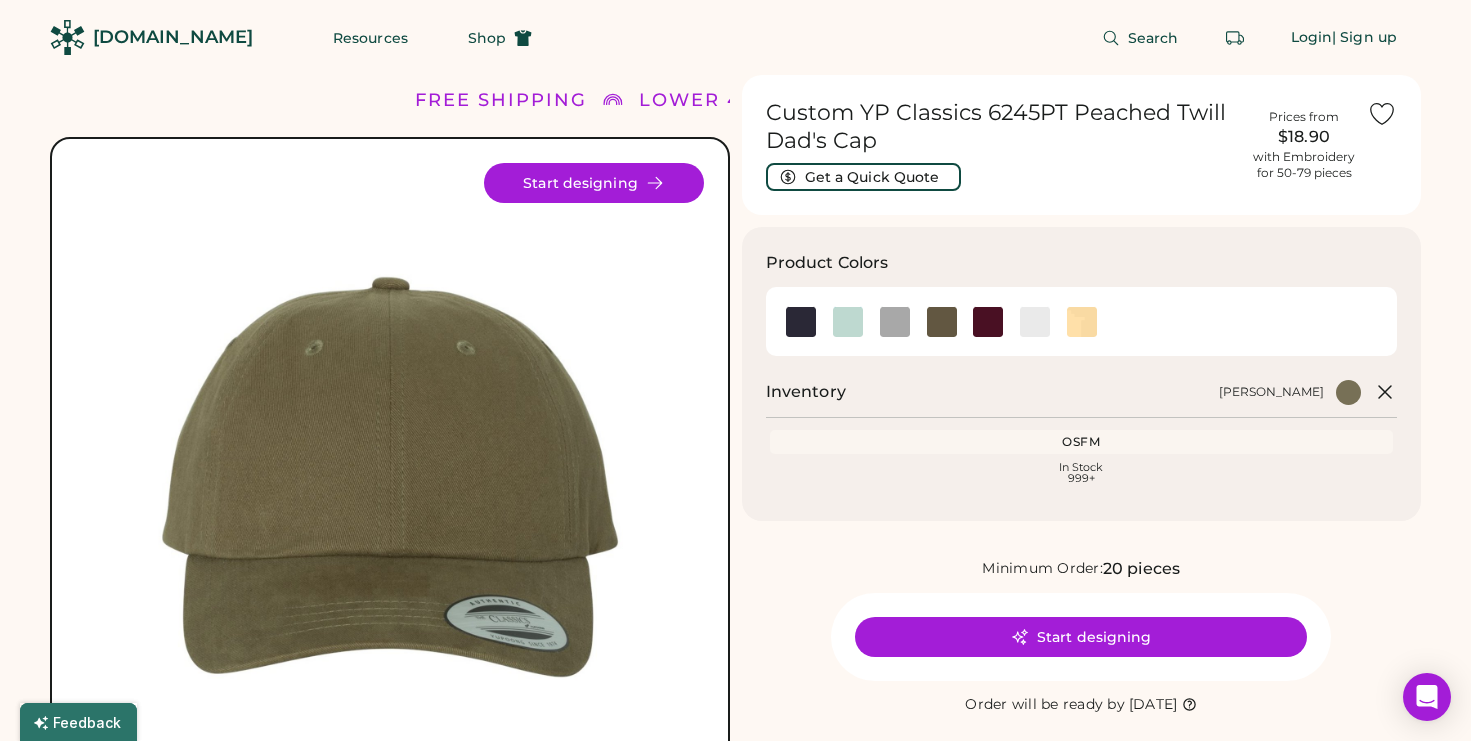 click on "[DOMAIN_NAME]" at bounding box center (173, 37) 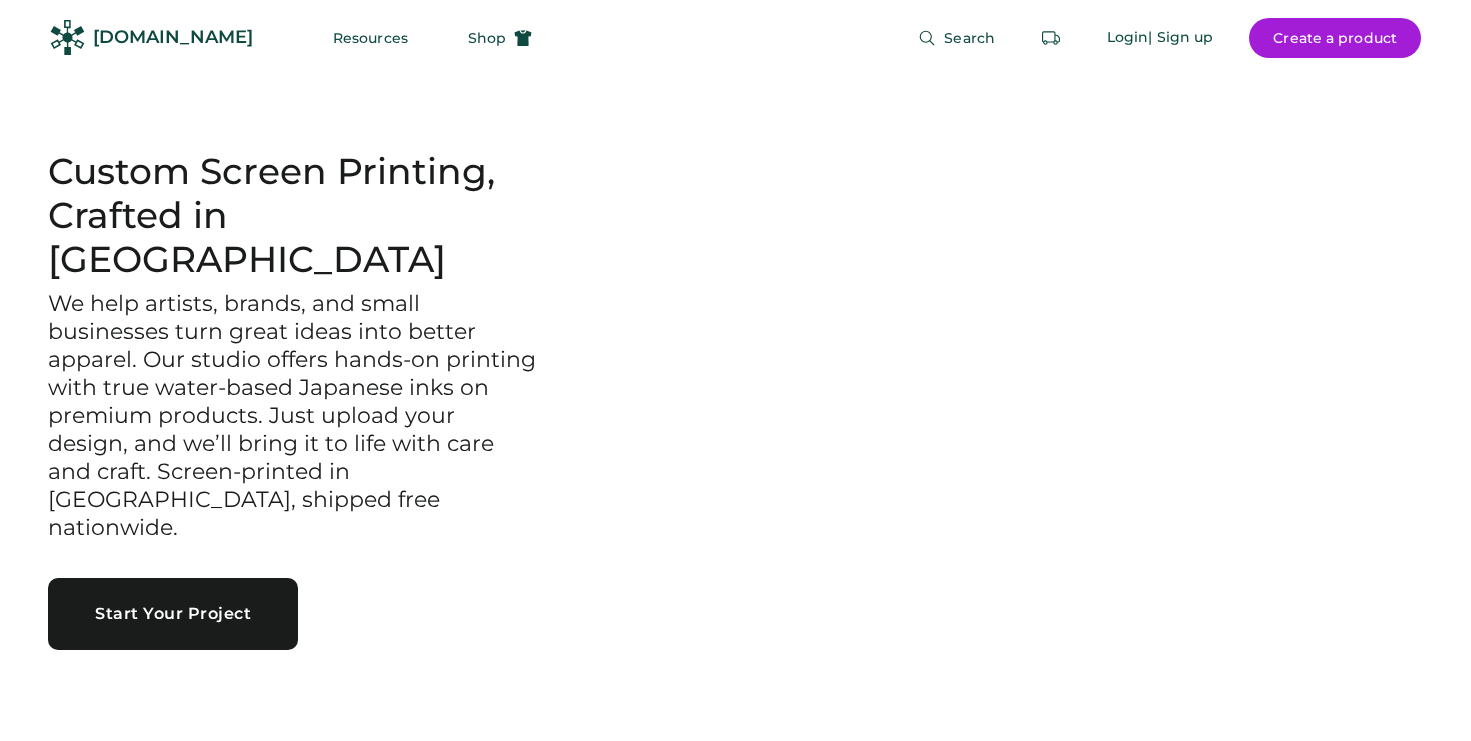 scroll, scrollTop: 0, scrollLeft: 0, axis: both 